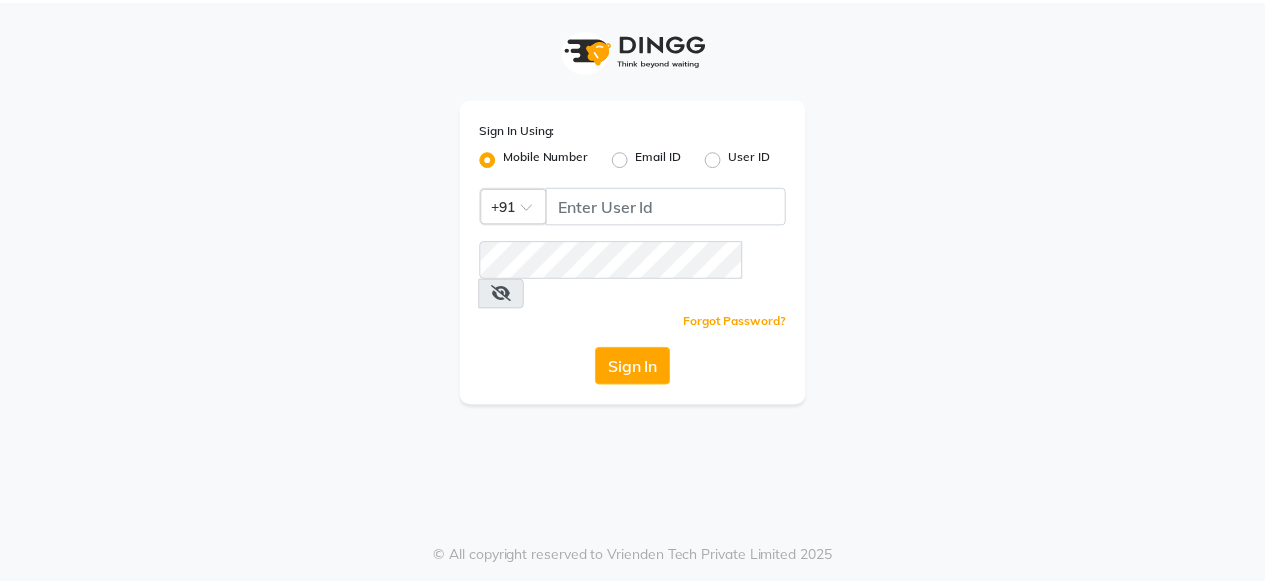 scroll, scrollTop: 0, scrollLeft: 0, axis: both 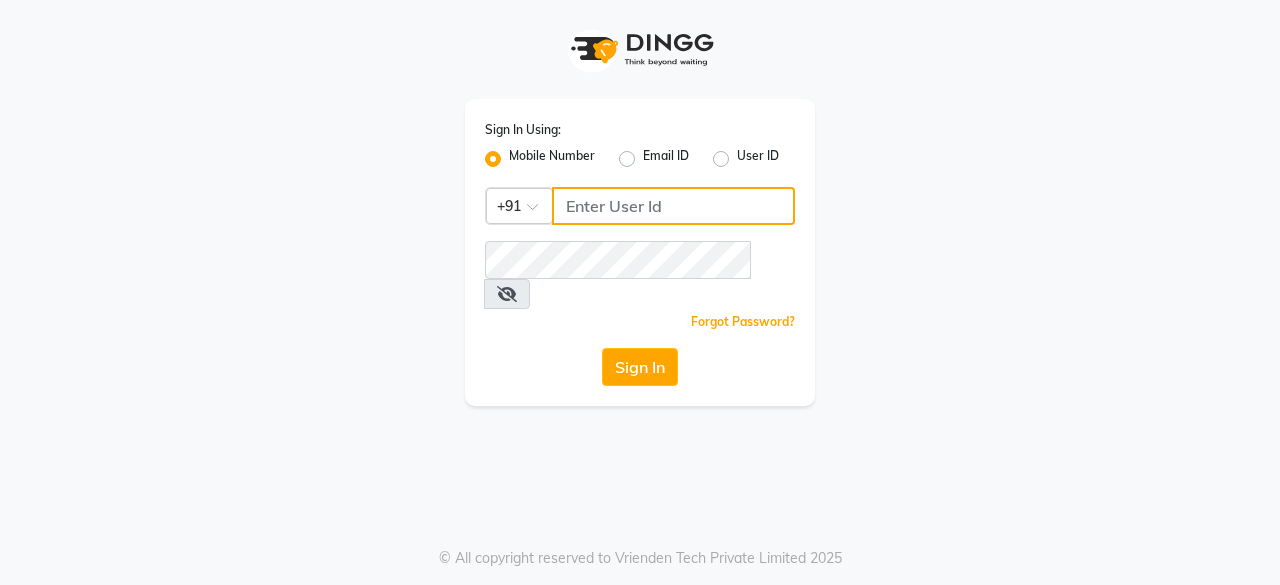 click 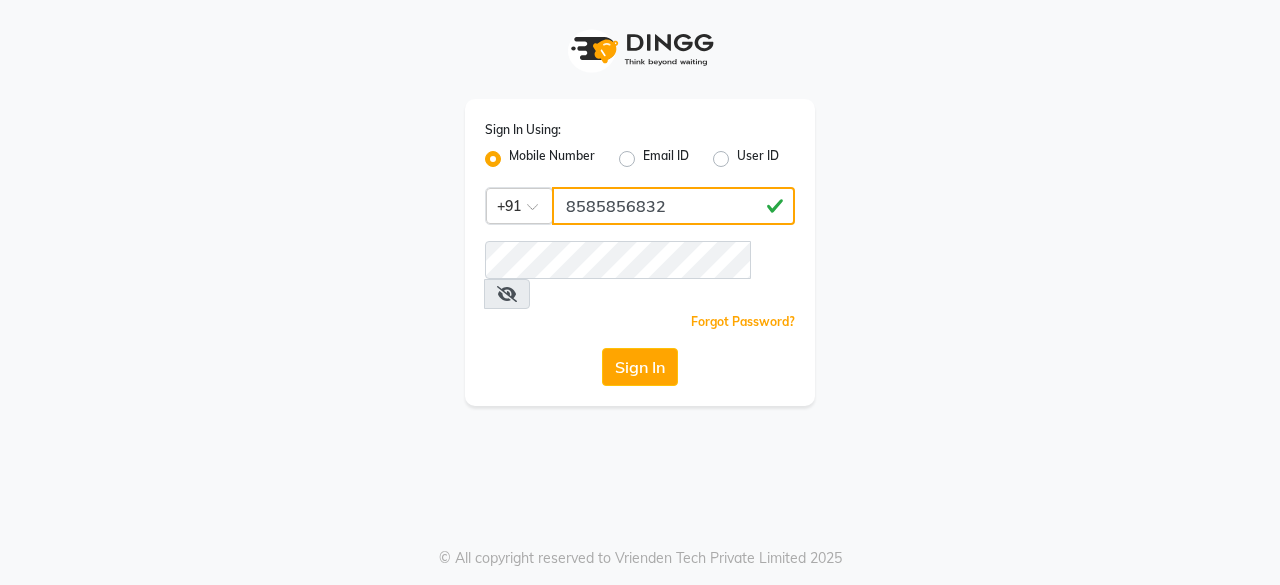 type on "8585856832" 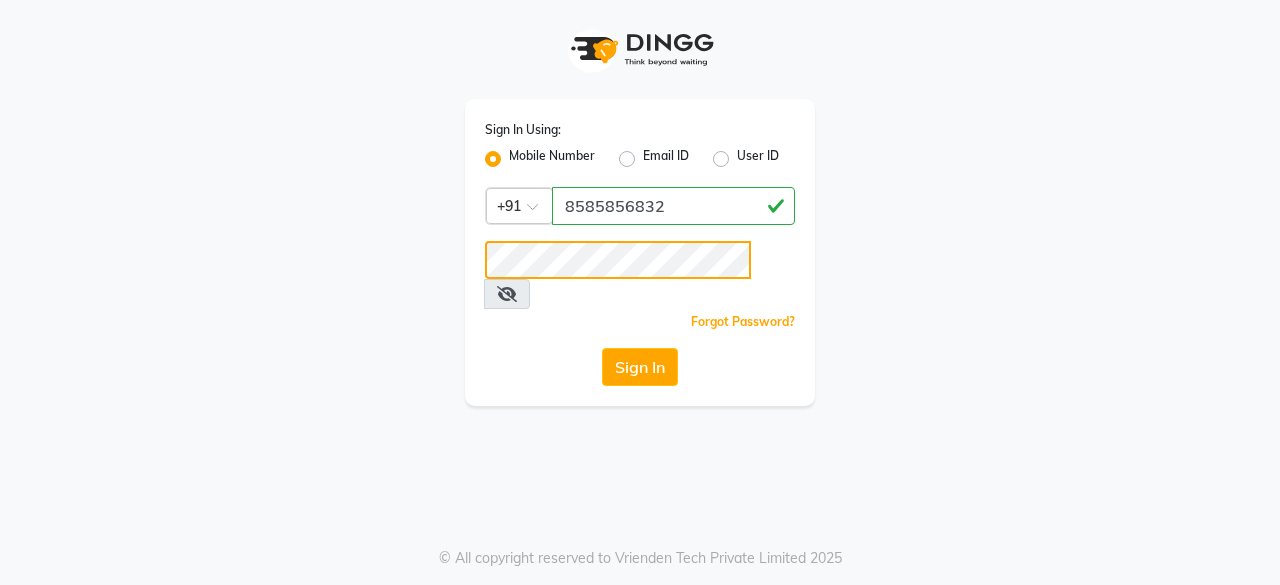 click on "Sign In" 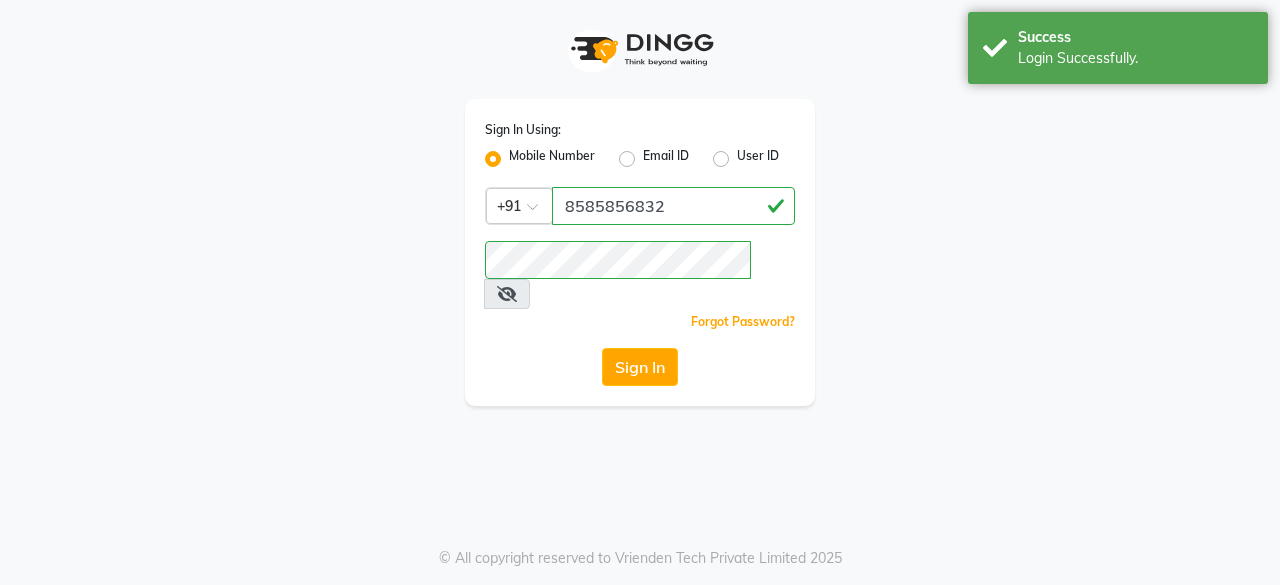 select on "7913" 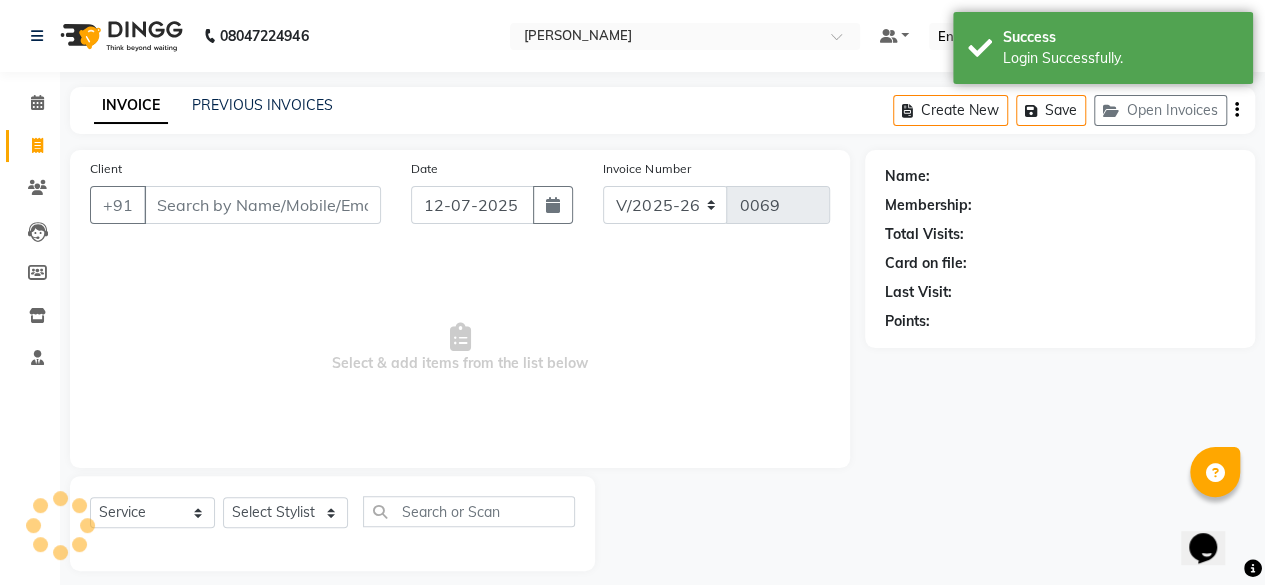 scroll, scrollTop: 0, scrollLeft: 0, axis: both 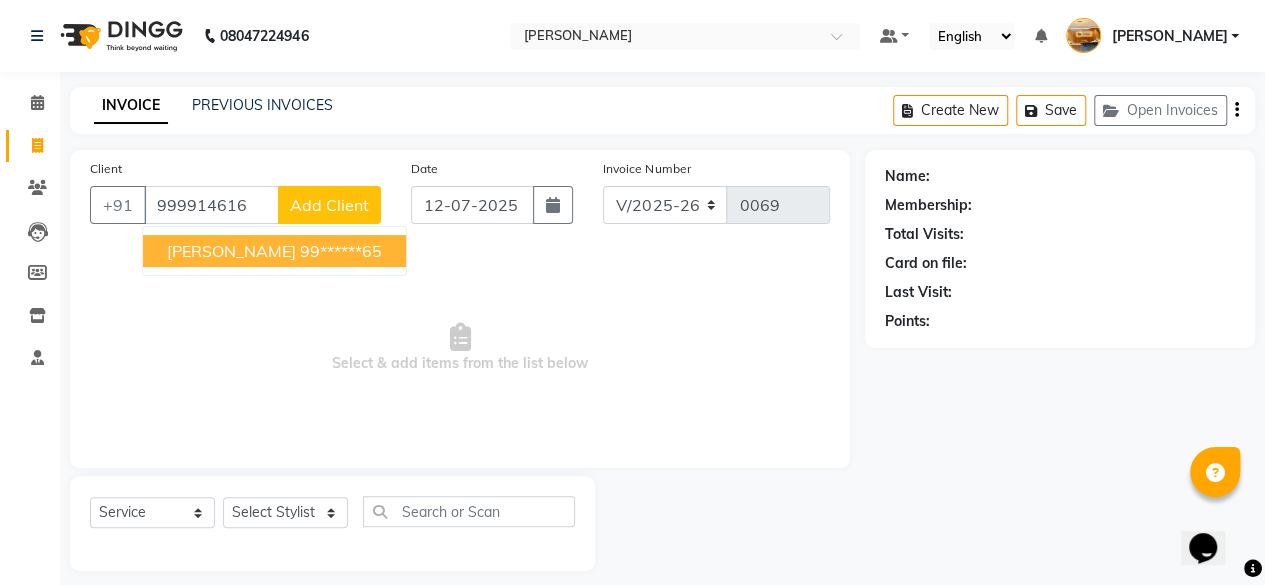 click on "[PERSON_NAME]  99******65" at bounding box center (274, 251) 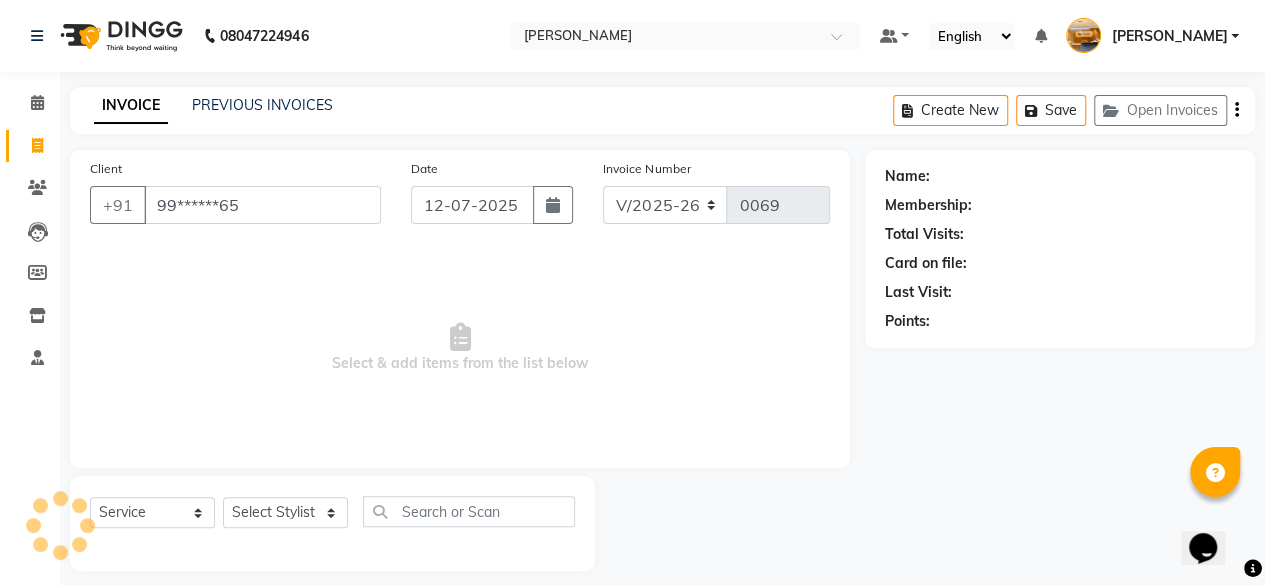 type on "99******65" 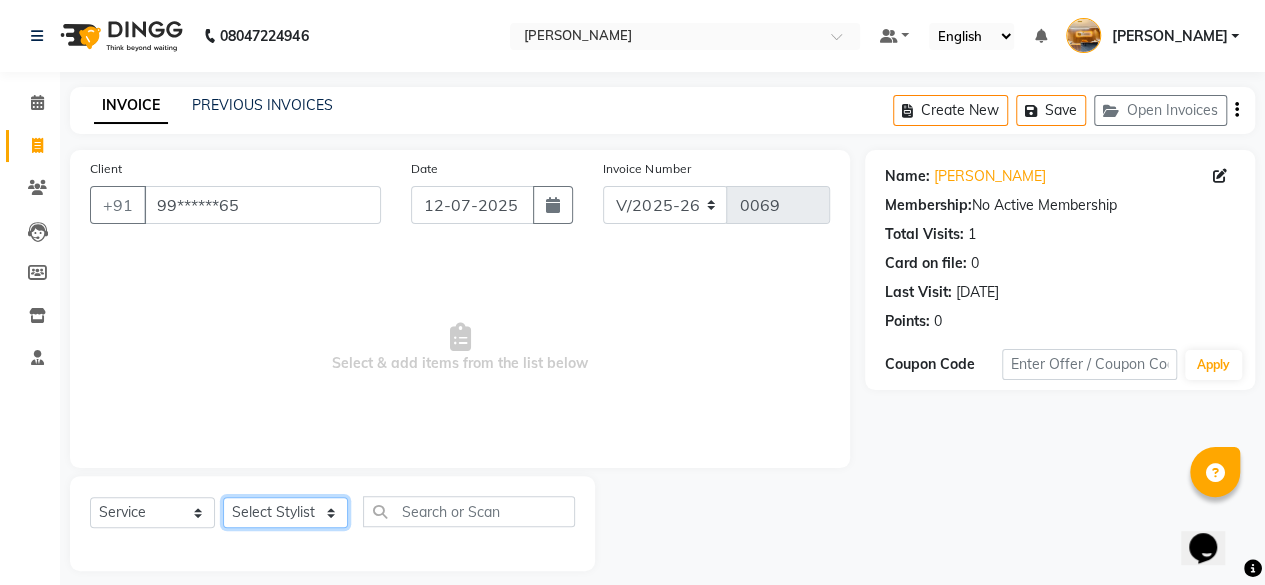 click on "Select Stylist [PERSON_NAME]  manju [PERSON_NAME]  [PERSON_NAME] ⁠[PERSON_NAME] MAM [PERSON_NAME]" 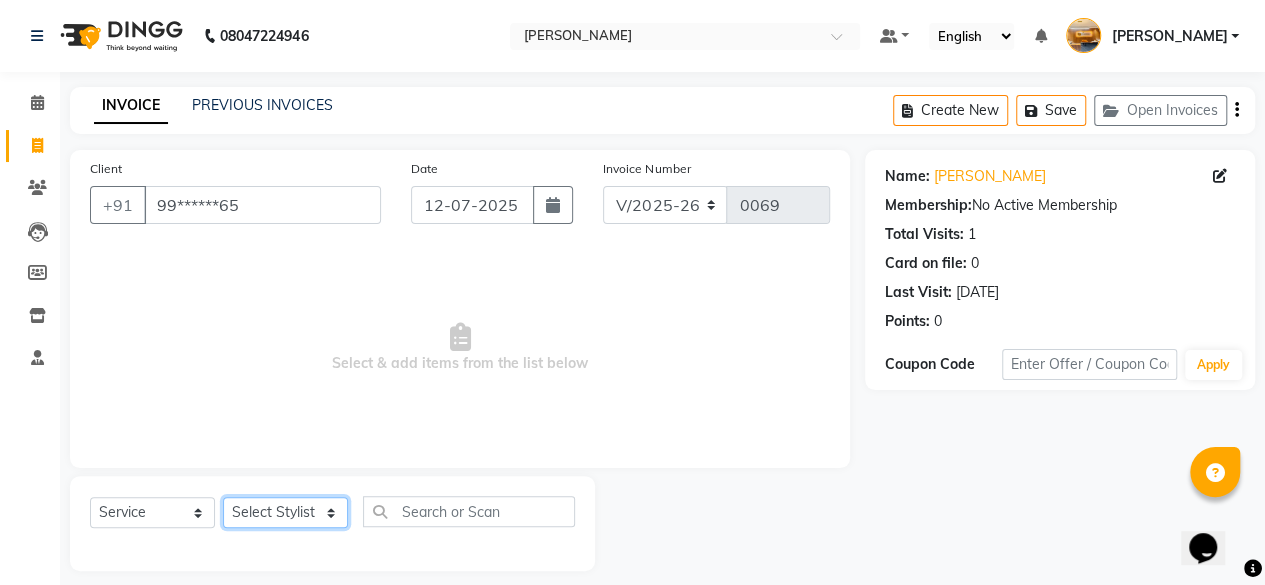 select on "71947" 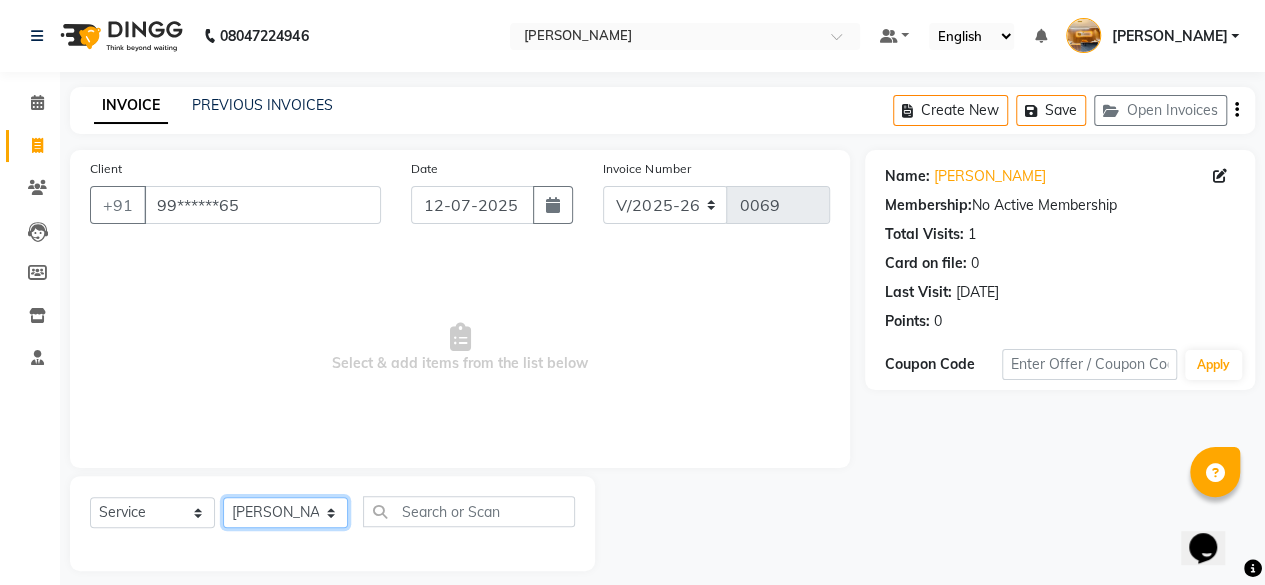 click on "Select Stylist [PERSON_NAME]  manju [PERSON_NAME]  [PERSON_NAME] ⁠[PERSON_NAME] MAM [PERSON_NAME]" 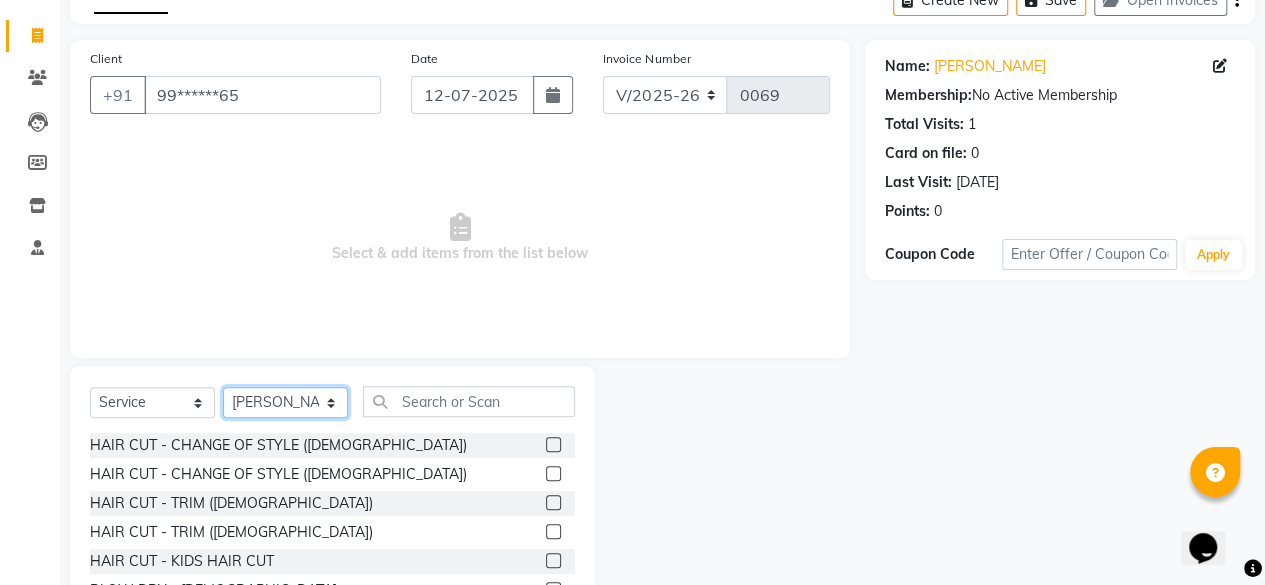 scroll, scrollTop: 215, scrollLeft: 0, axis: vertical 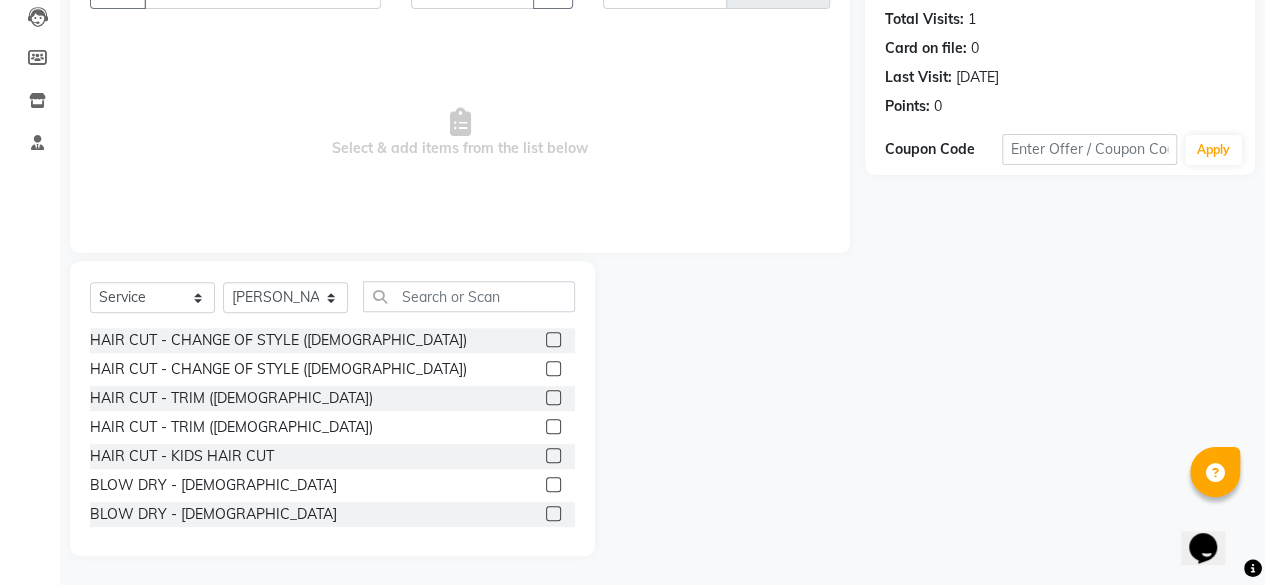click 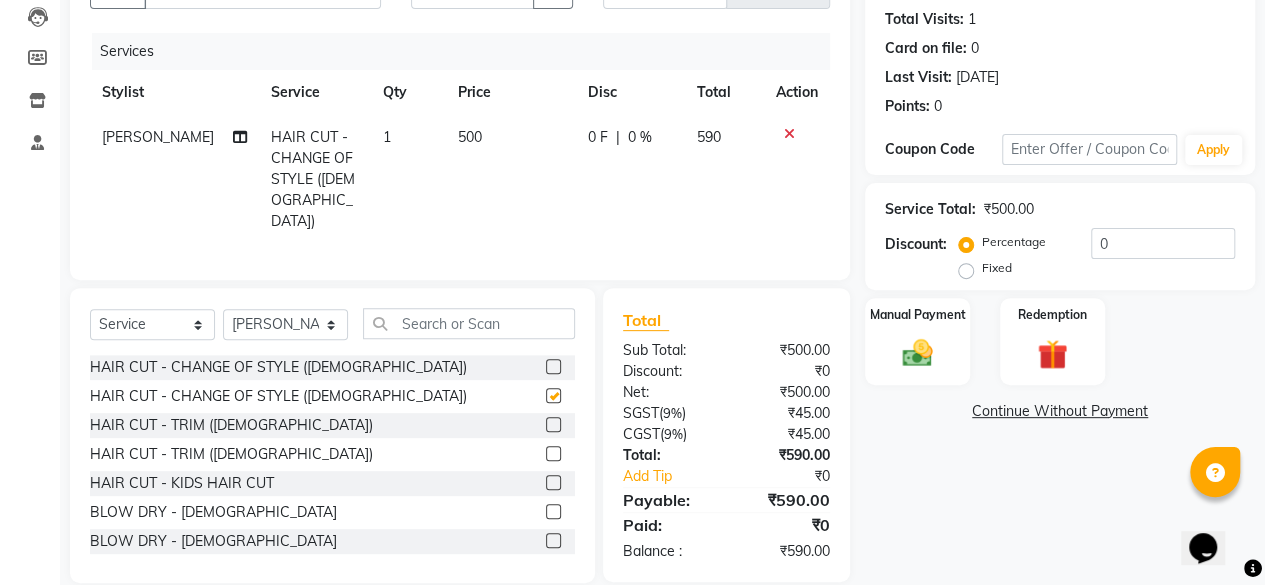 checkbox on "false" 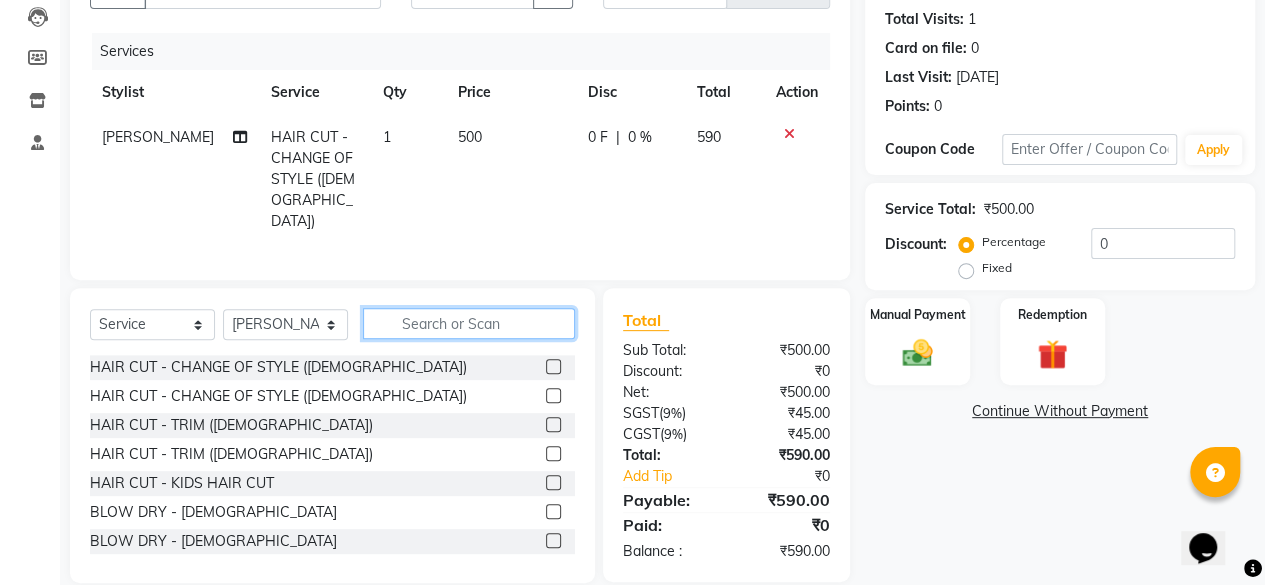click 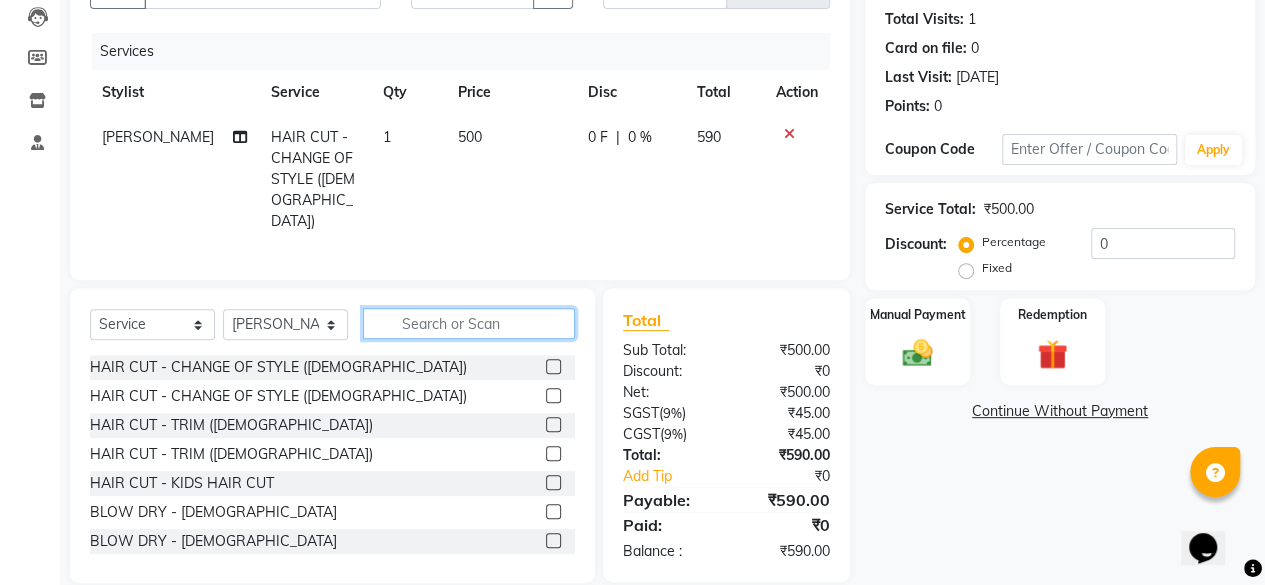drag, startPoint x: 502, startPoint y: 295, endPoint x: 542, endPoint y: 418, distance: 129.34064 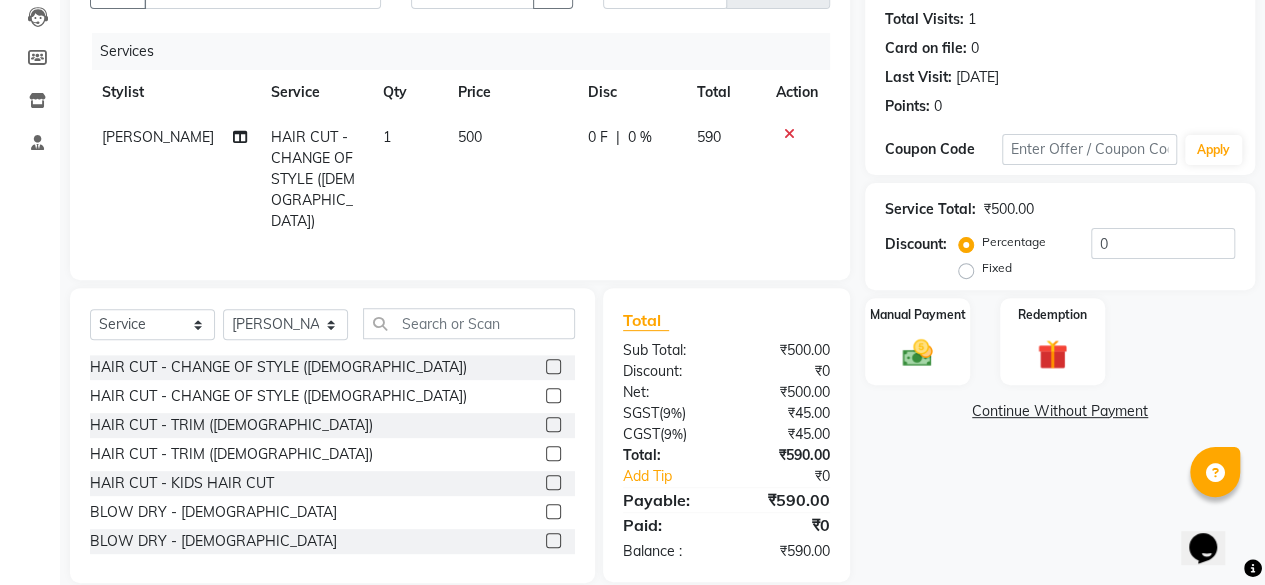 click 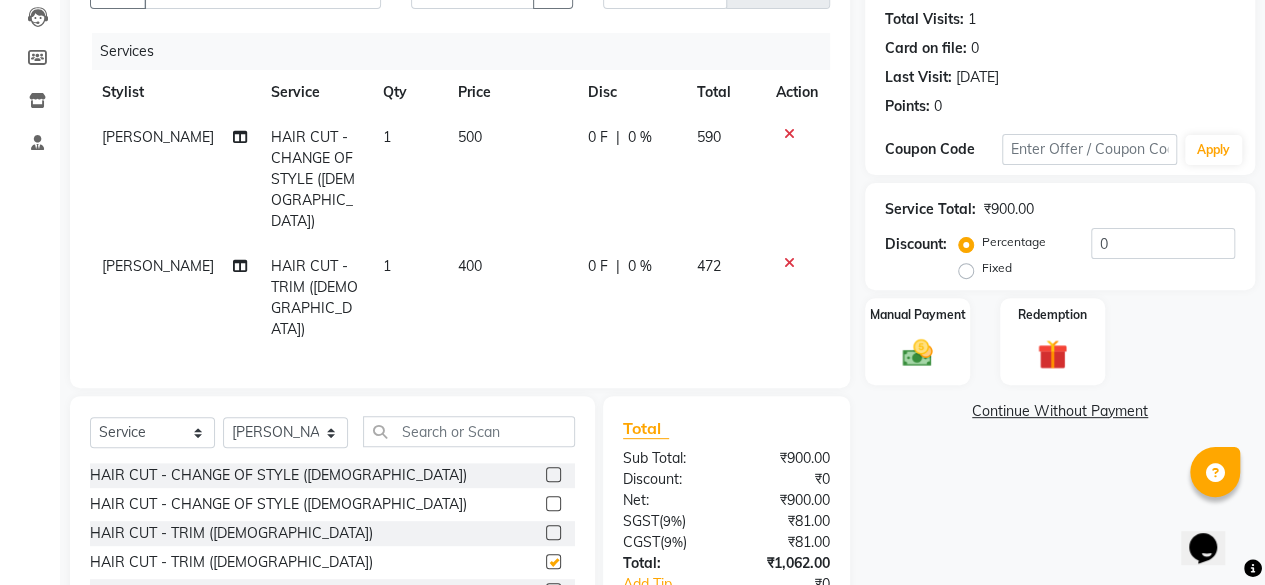 checkbox on "false" 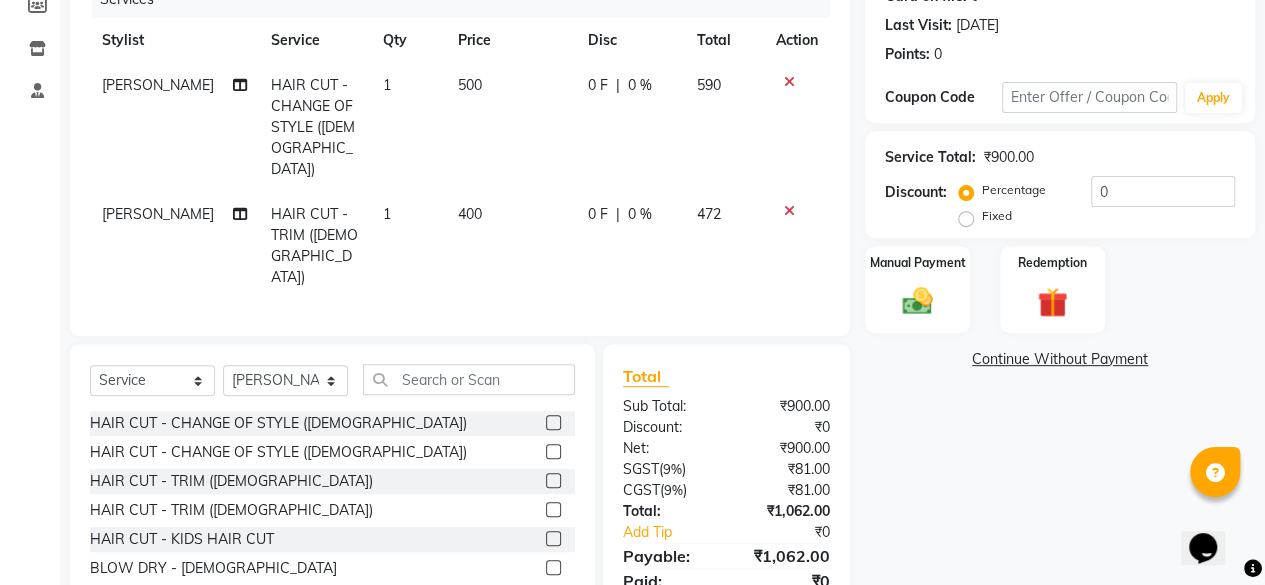scroll, scrollTop: 272, scrollLeft: 0, axis: vertical 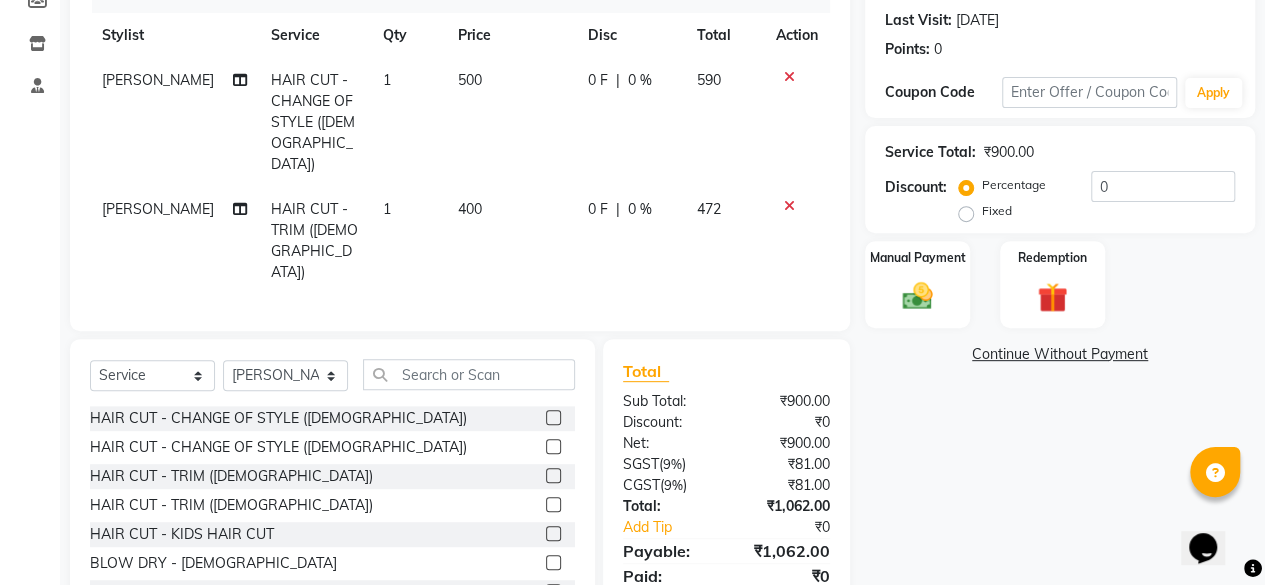 click on "400" 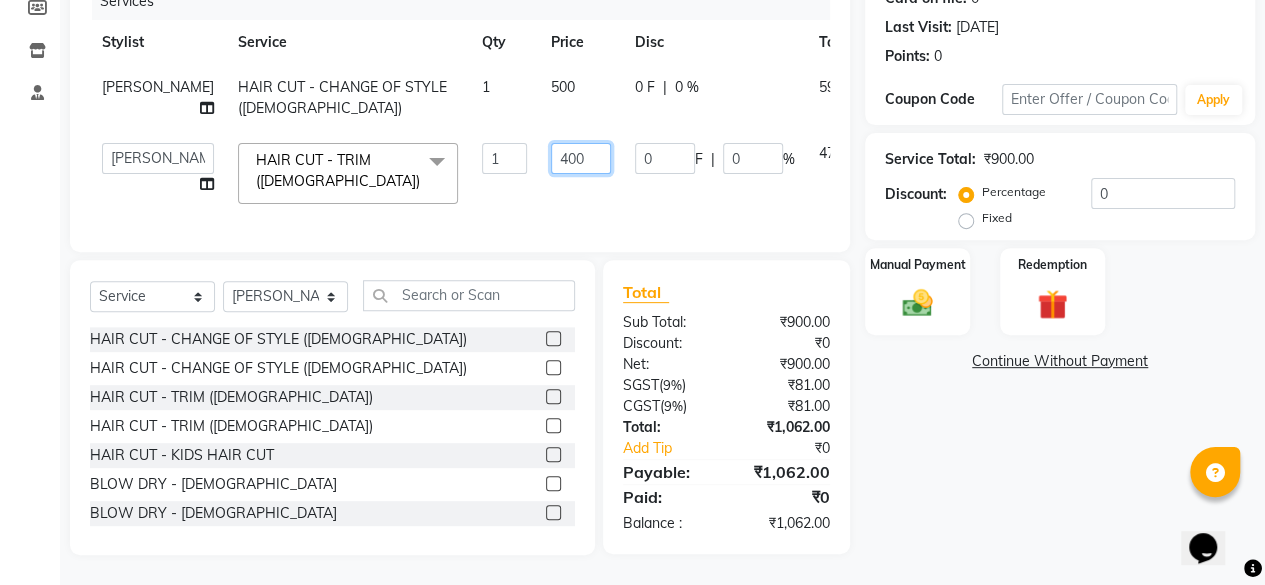 click on "400" 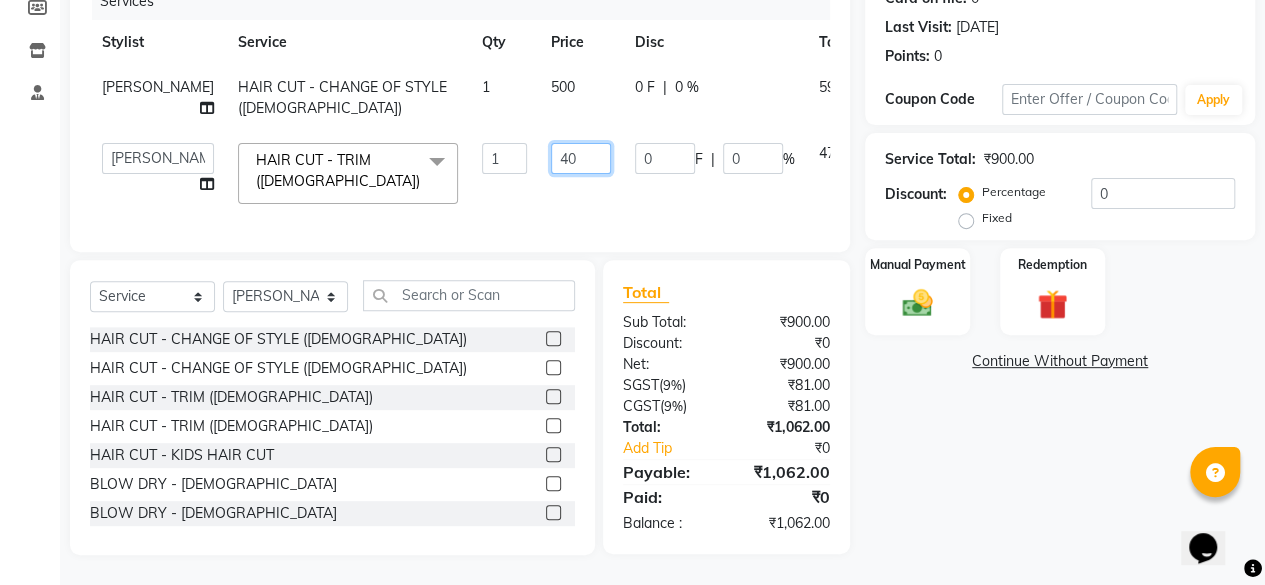 type on "4" 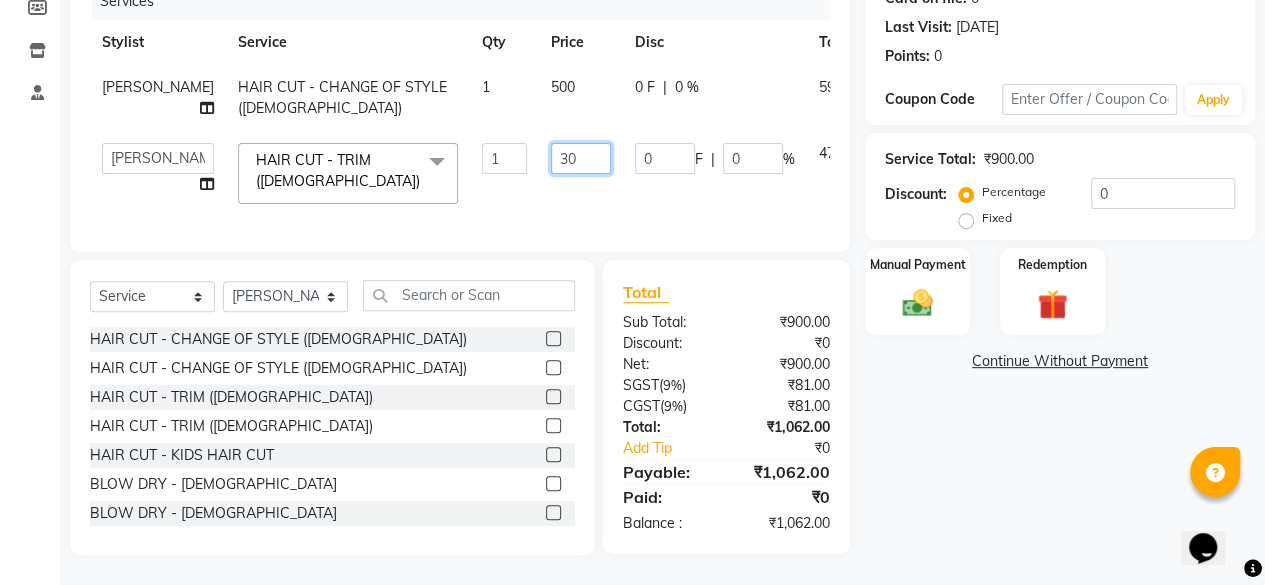 type on "300" 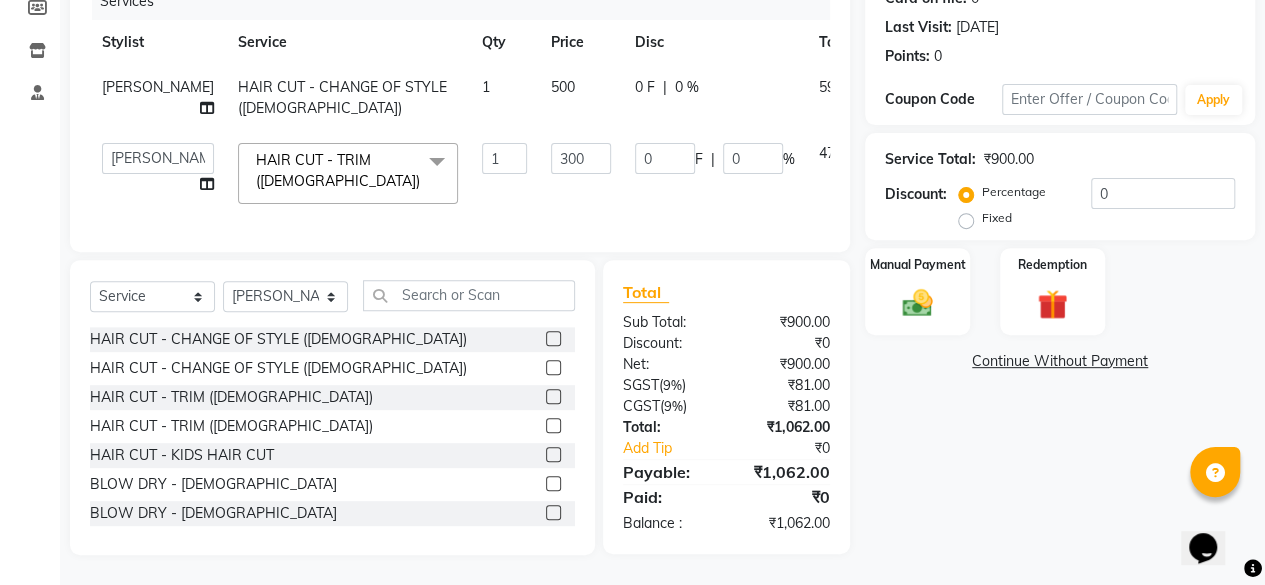 click on "Name: [PERSON_NAME]  Membership:  No Active Membership  Total Visits:  1 Card on file:  0 Last Visit:   [DATE] Points:   0  Coupon Code Apply Service Total:  ₹900.00  Discount:  Percentage   Fixed  0 Manual Payment Redemption  Continue Without Payment" 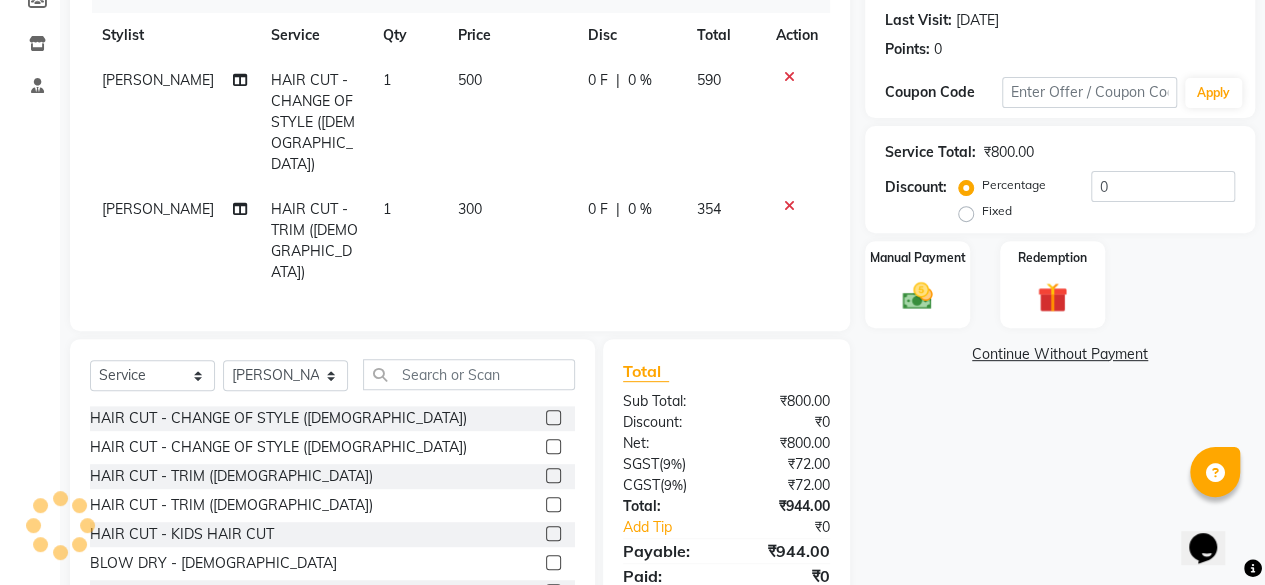 scroll, scrollTop: 0, scrollLeft: 0, axis: both 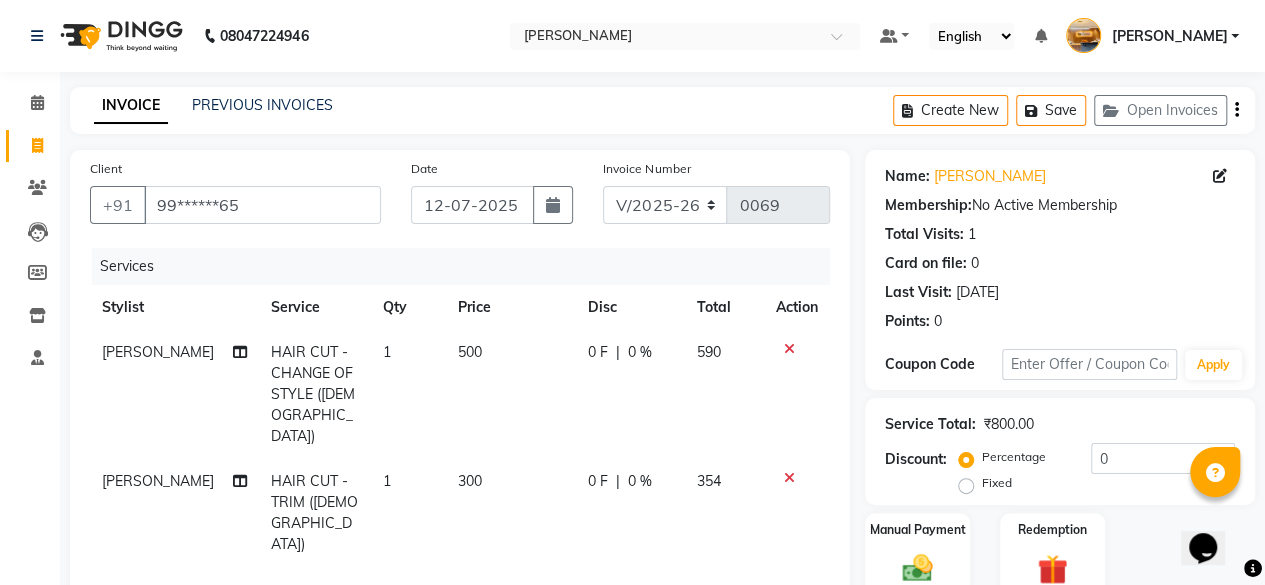 click 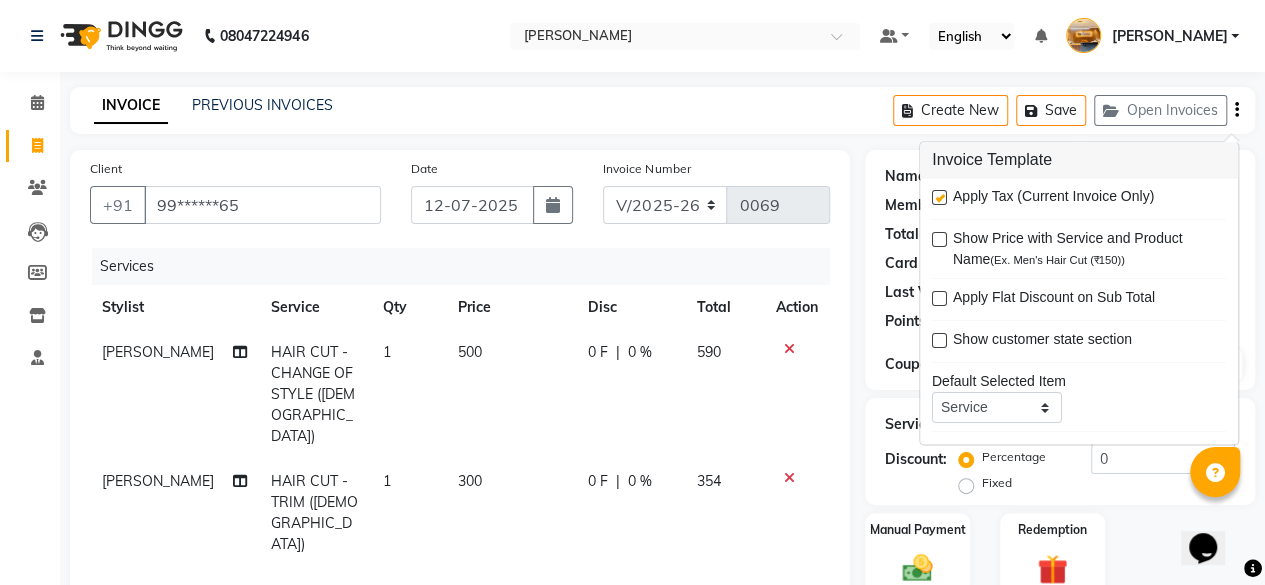 click at bounding box center (939, 198) 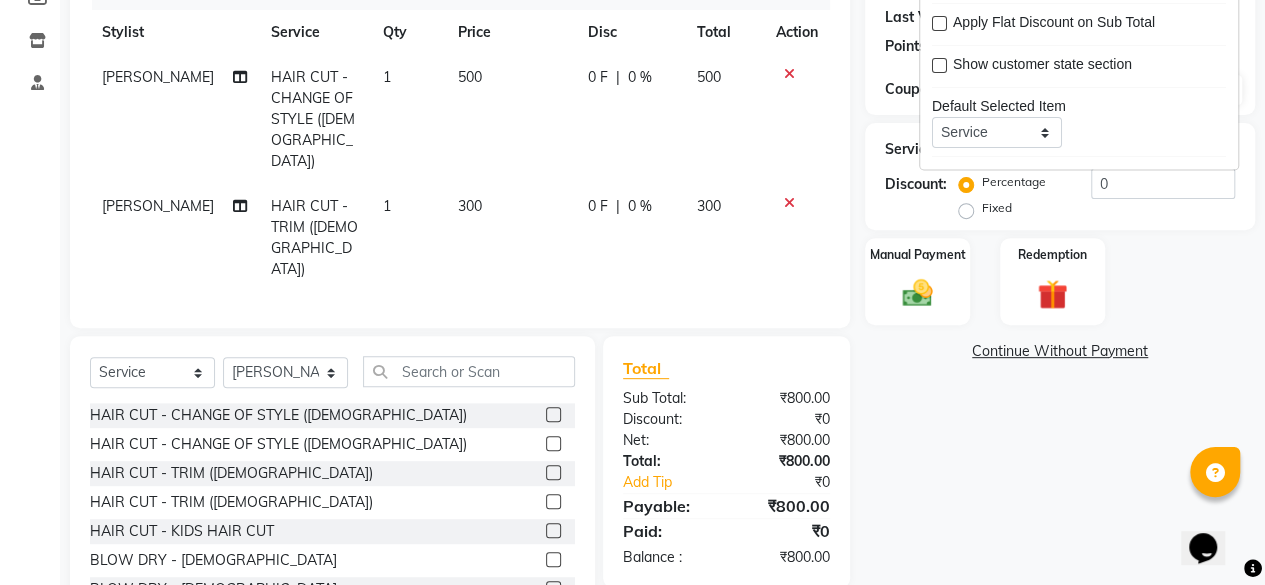 scroll, scrollTop: 281, scrollLeft: 0, axis: vertical 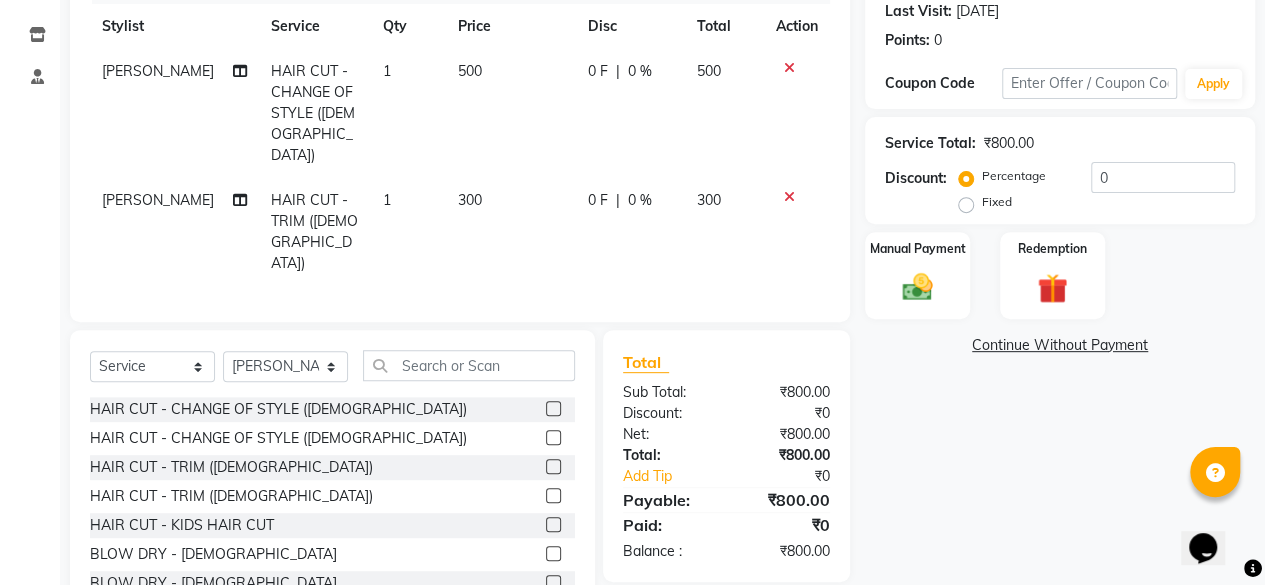 drag, startPoint x: 988, startPoint y: 450, endPoint x: 905, endPoint y: 333, distance: 143.45033 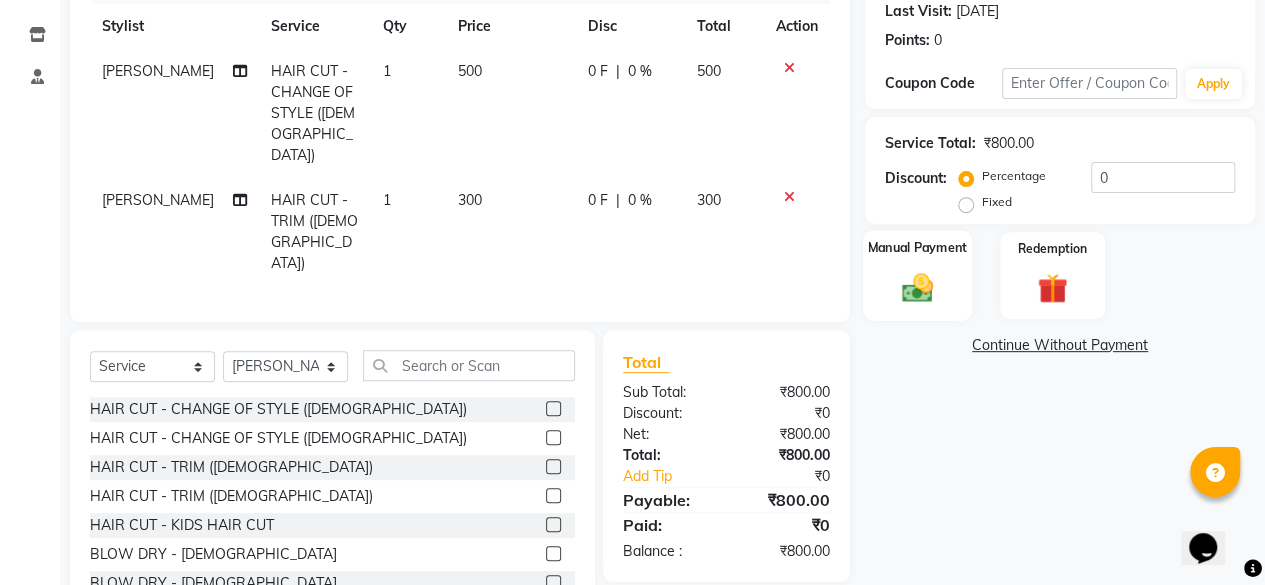 click on "Manual Payment" 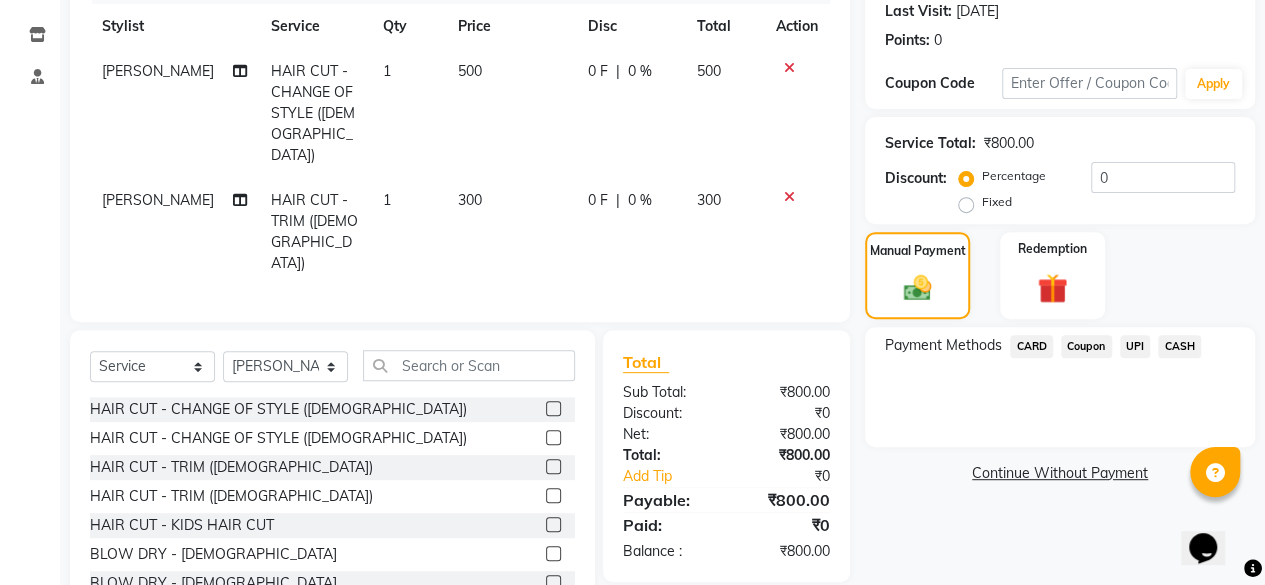 click on "CASH" 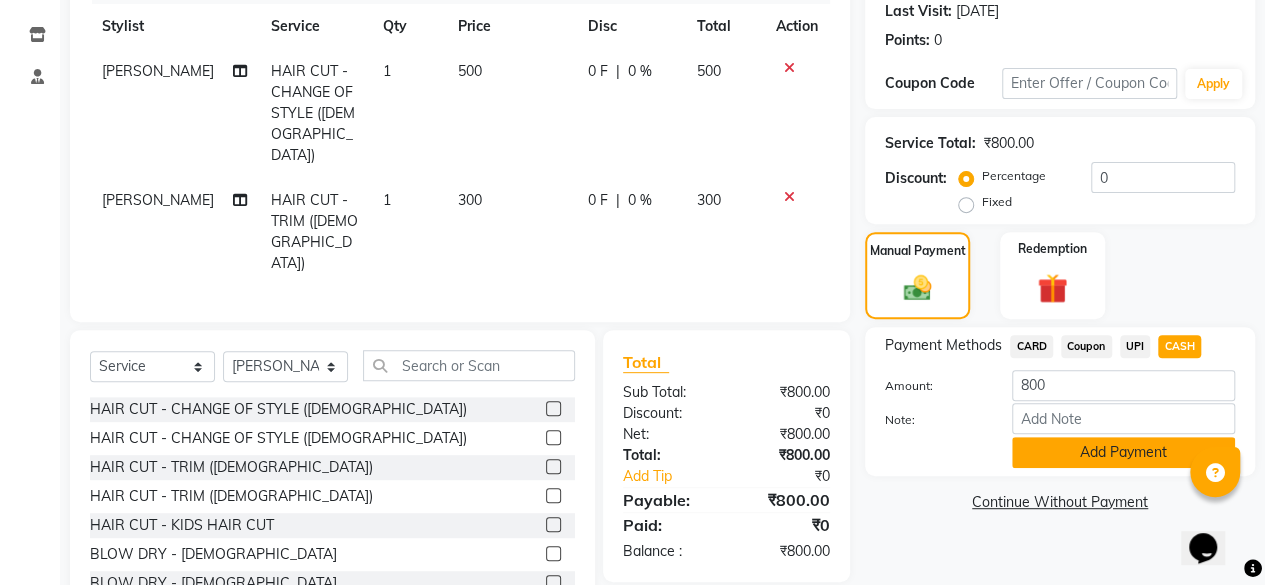 click on "Add Payment" 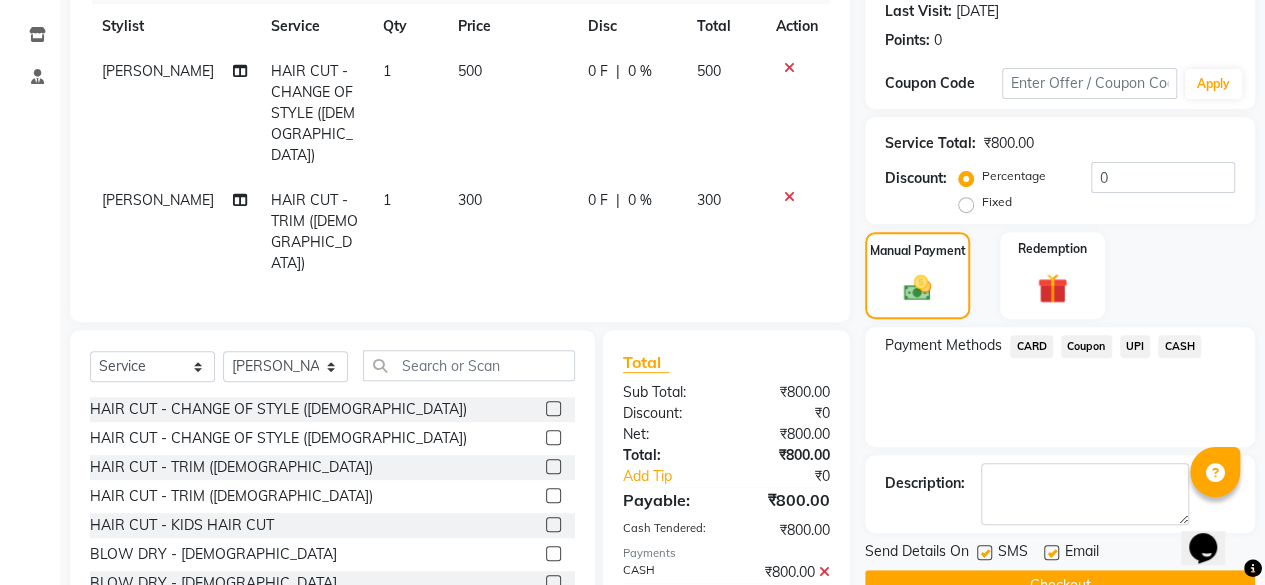 scroll, scrollTop: 324, scrollLeft: 0, axis: vertical 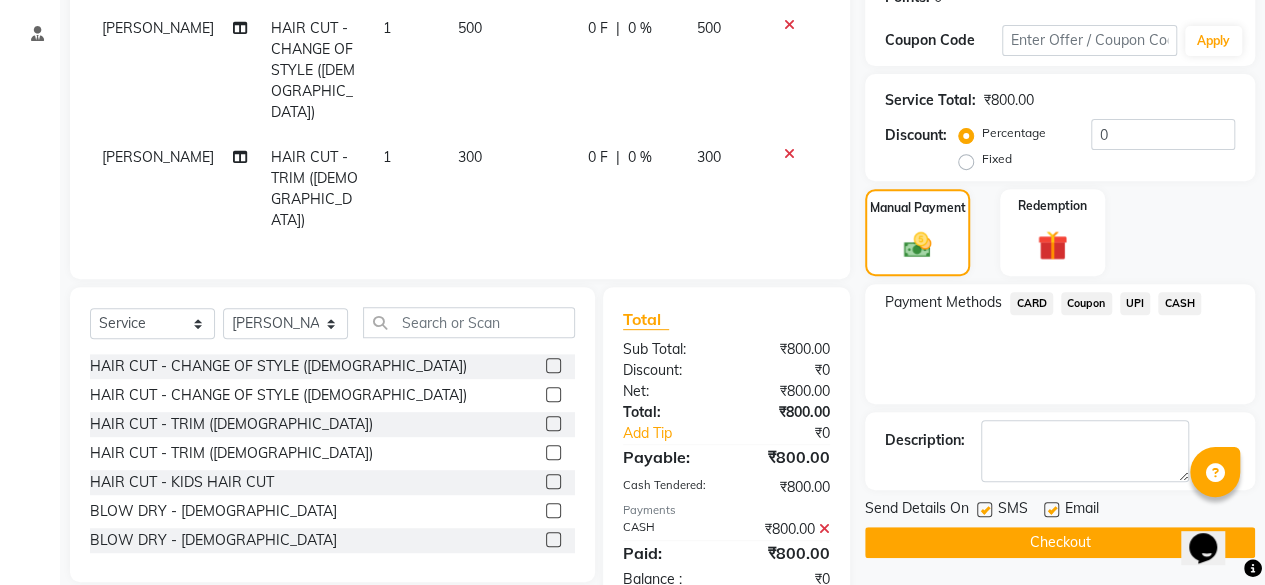 click on "Checkout" 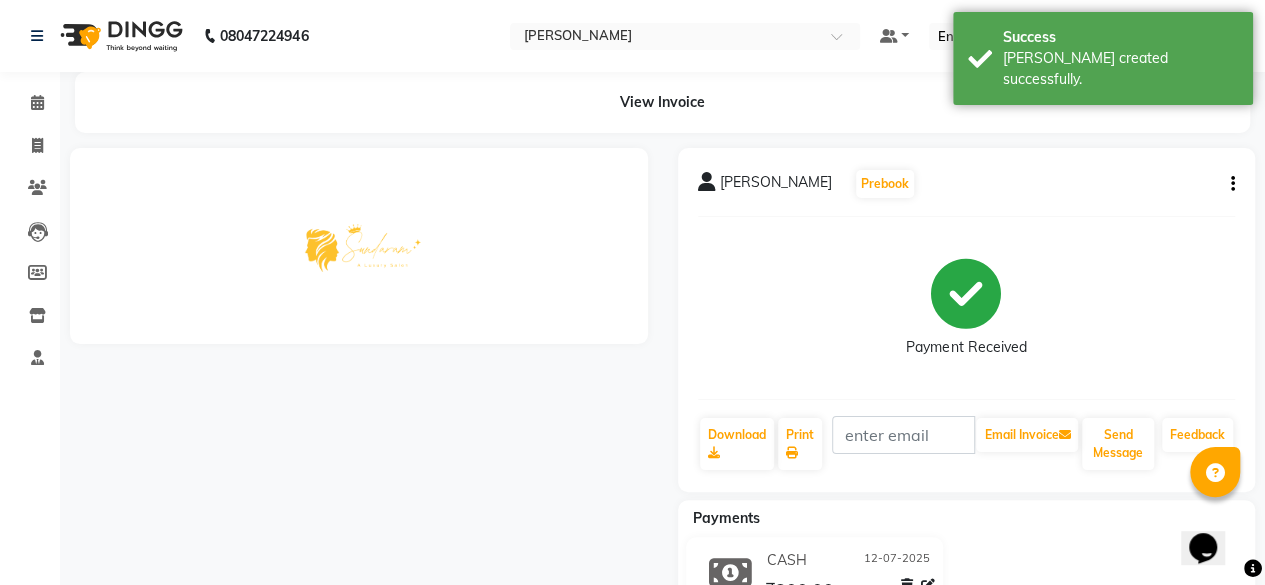 scroll, scrollTop: 0, scrollLeft: 0, axis: both 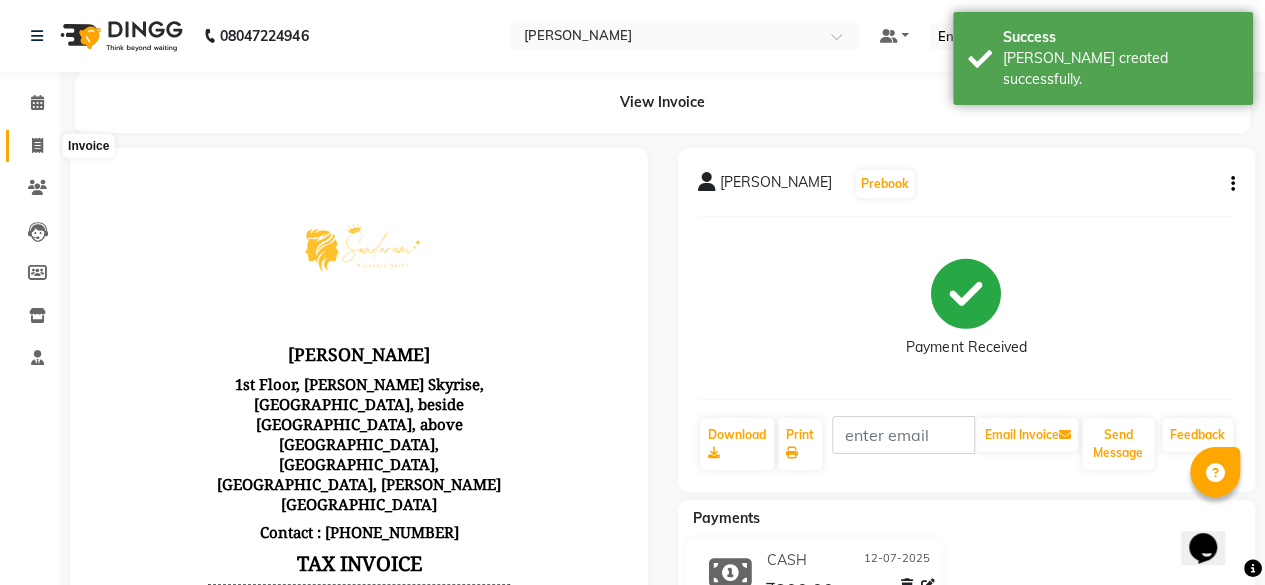 click 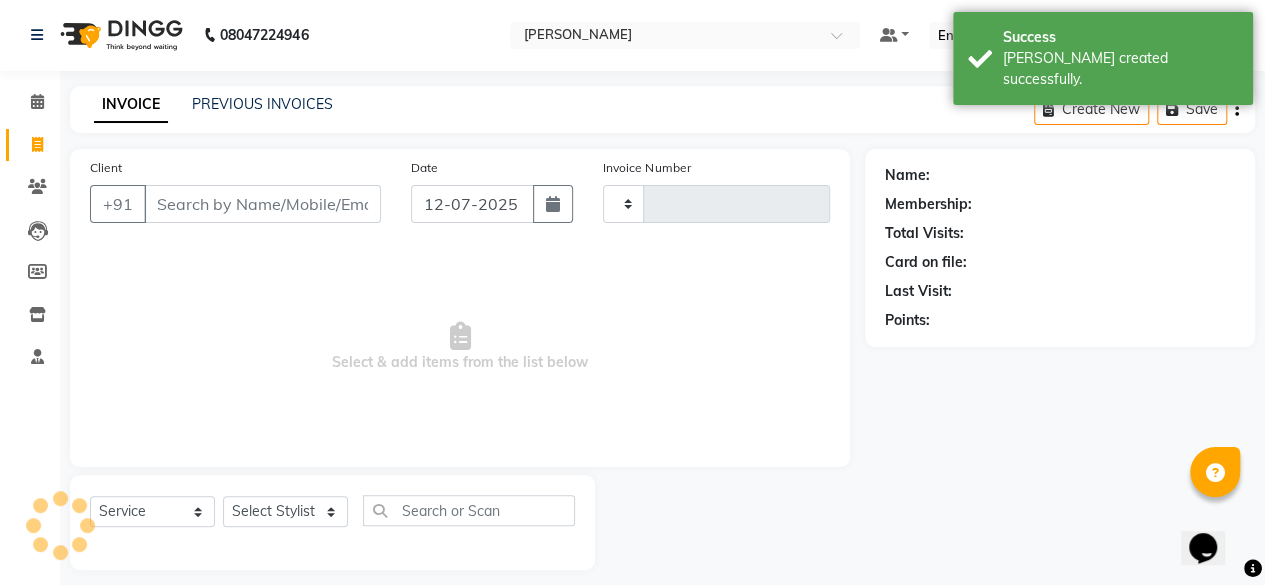 type on "0070" 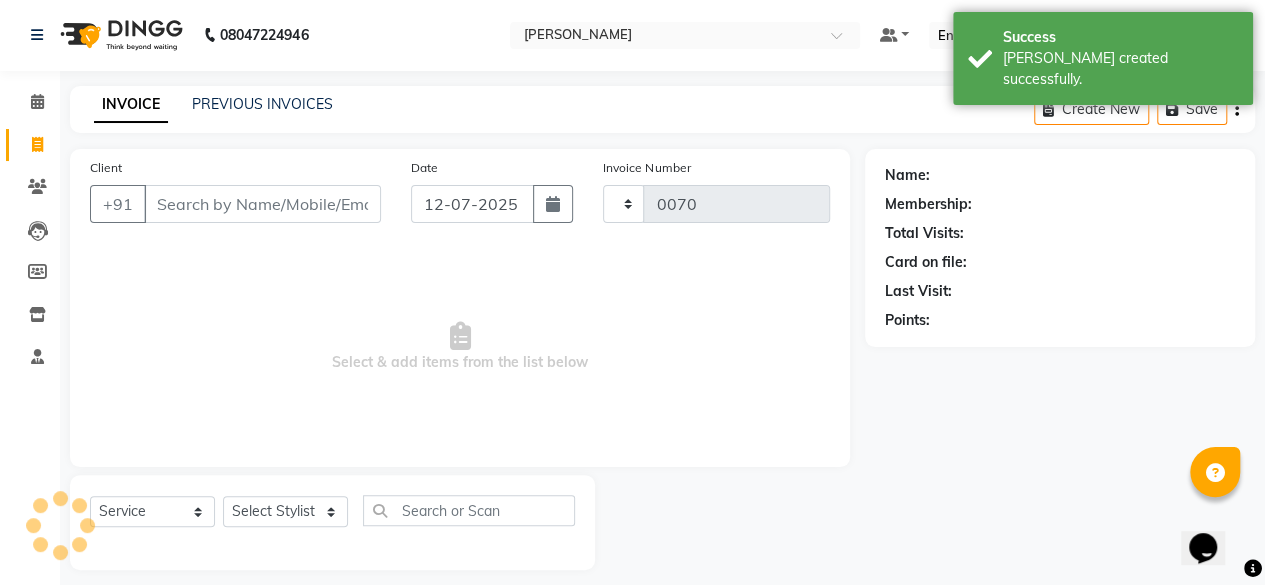 select on "7913" 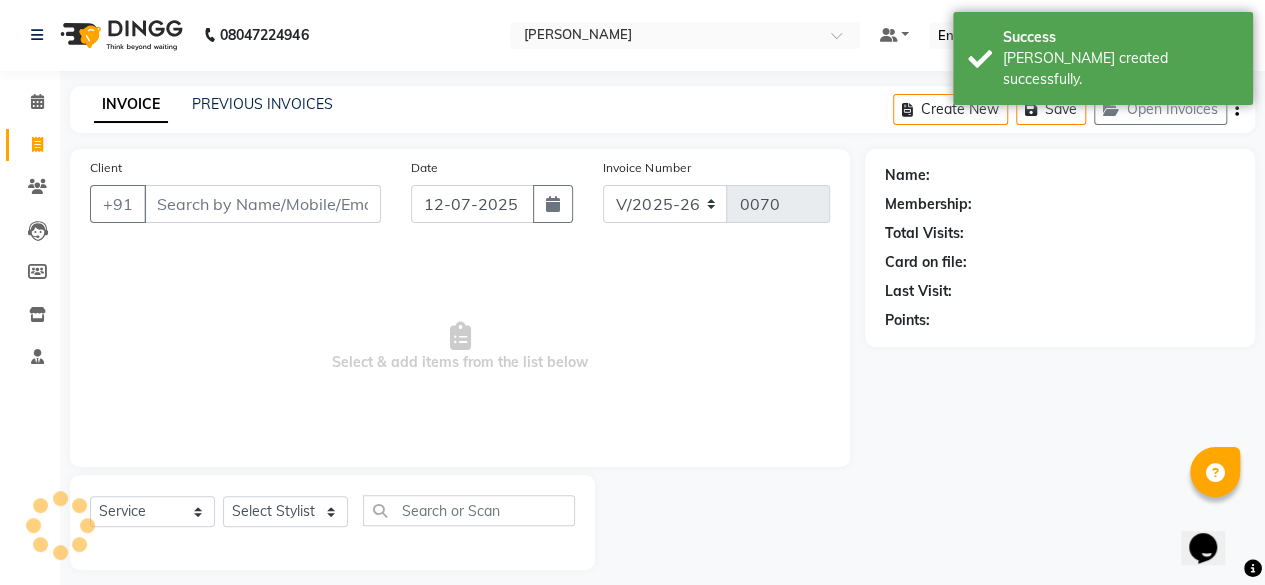 scroll, scrollTop: 15, scrollLeft: 0, axis: vertical 